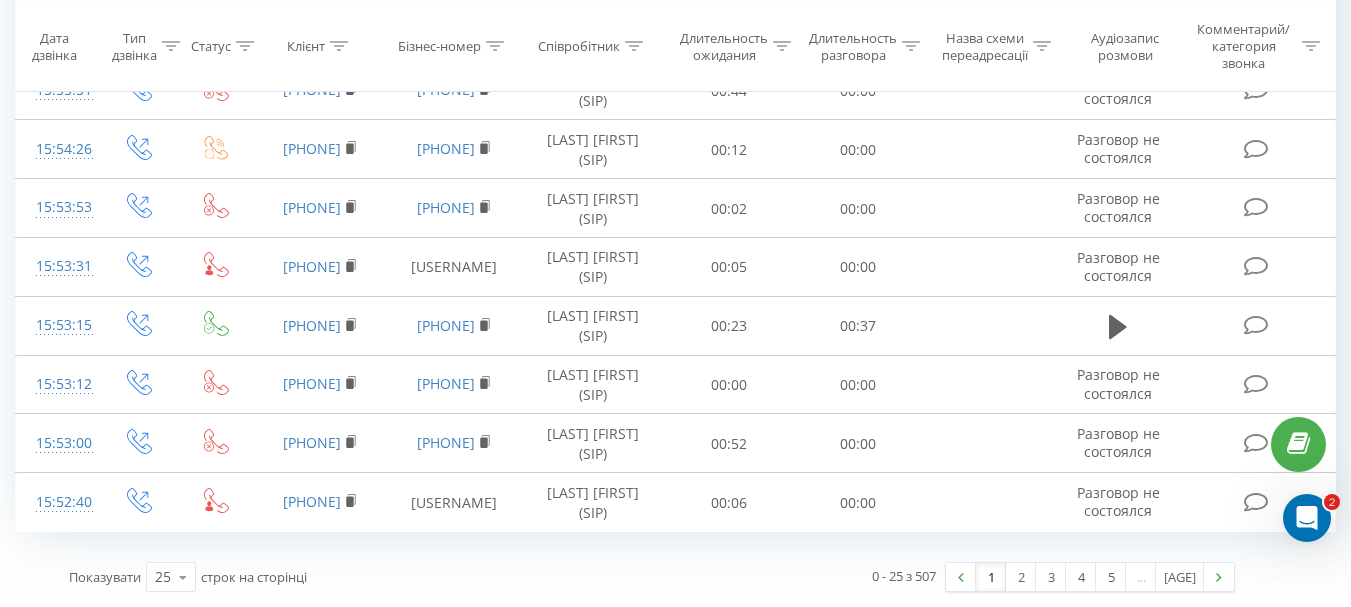 scroll, scrollTop: 1257, scrollLeft: 0, axis: vertical 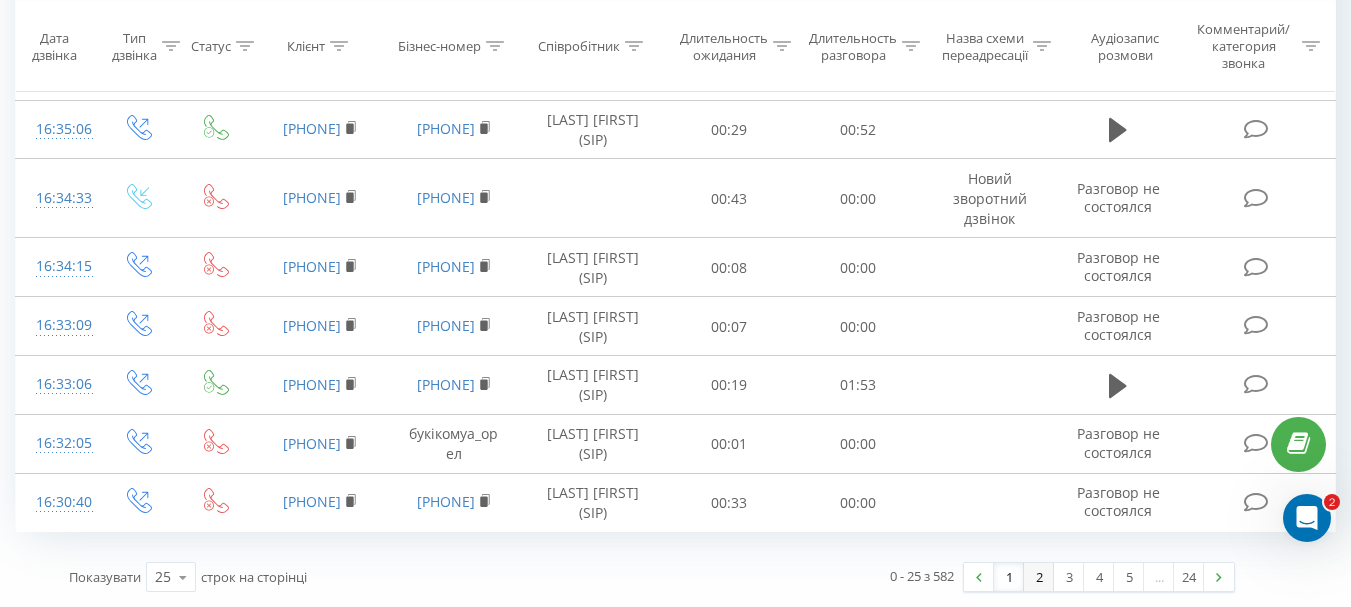 click on "2" at bounding box center (1039, 577) 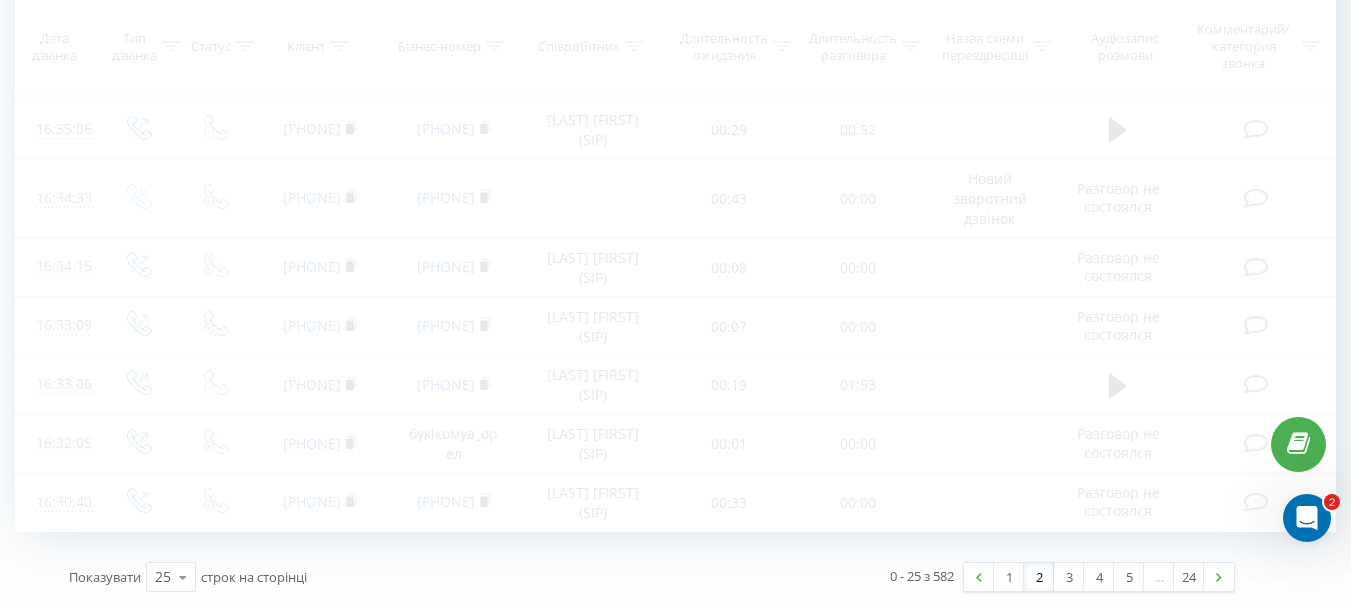 scroll, scrollTop: 1274, scrollLeft: 0, axis: vertical 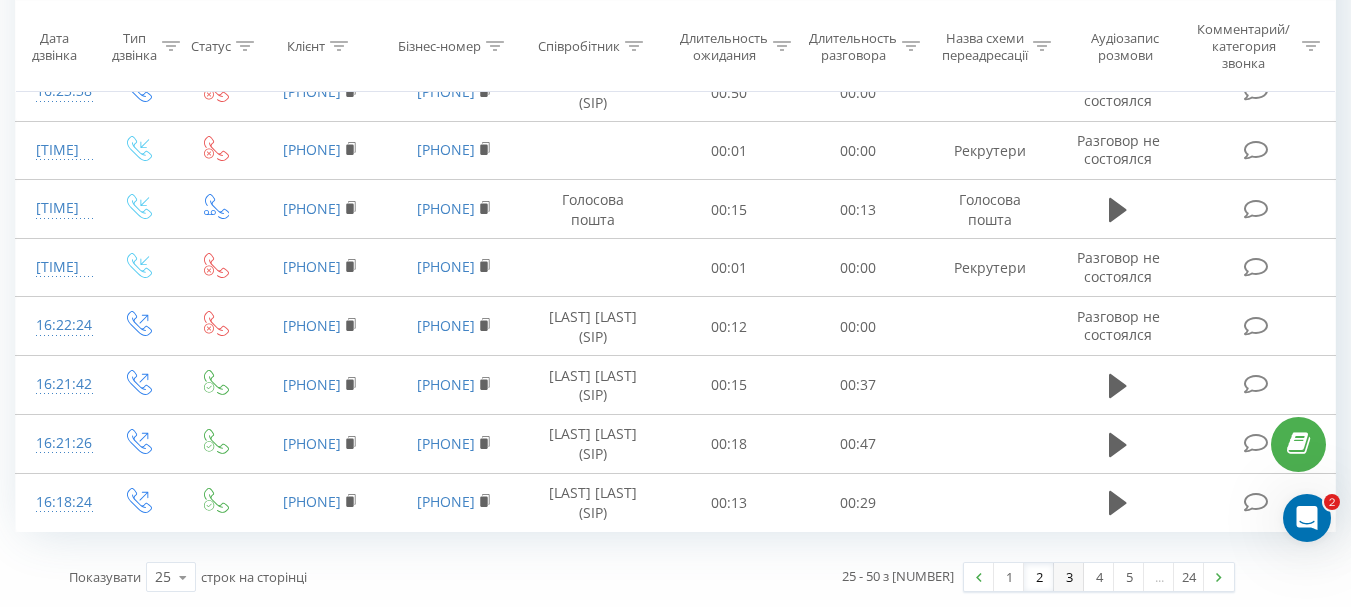click on "3" at bounding box center (1069, 577) 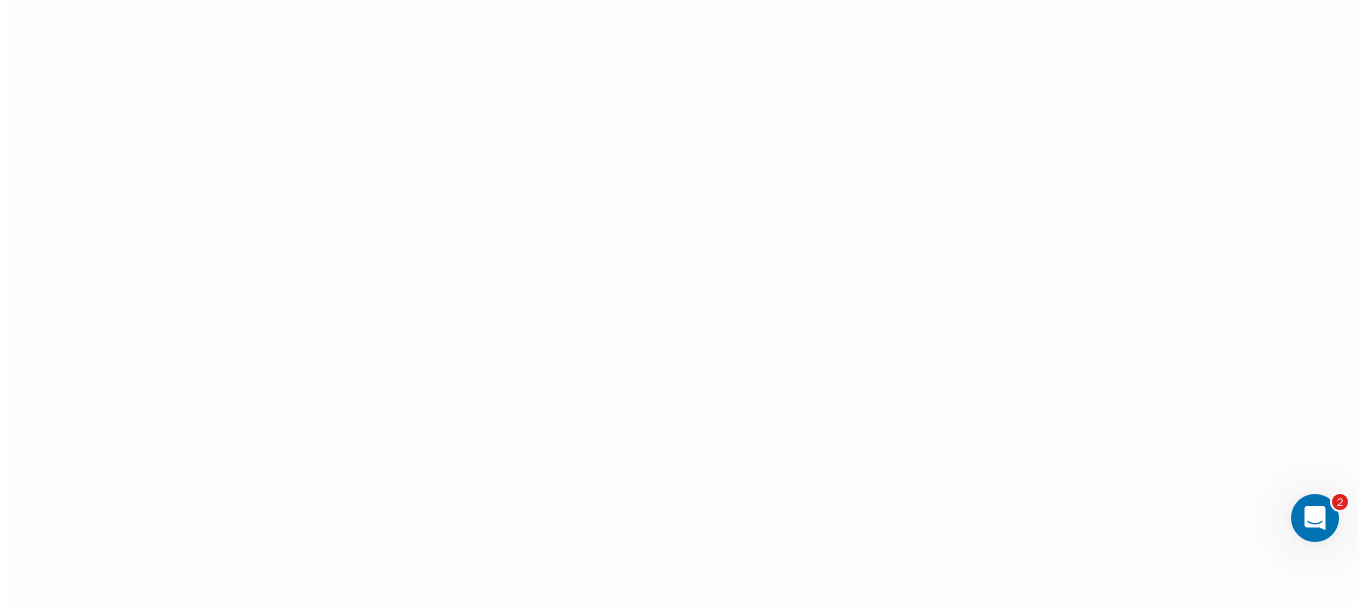 scroll, scrollTop: 0, scrollLeft: 0, axis: both 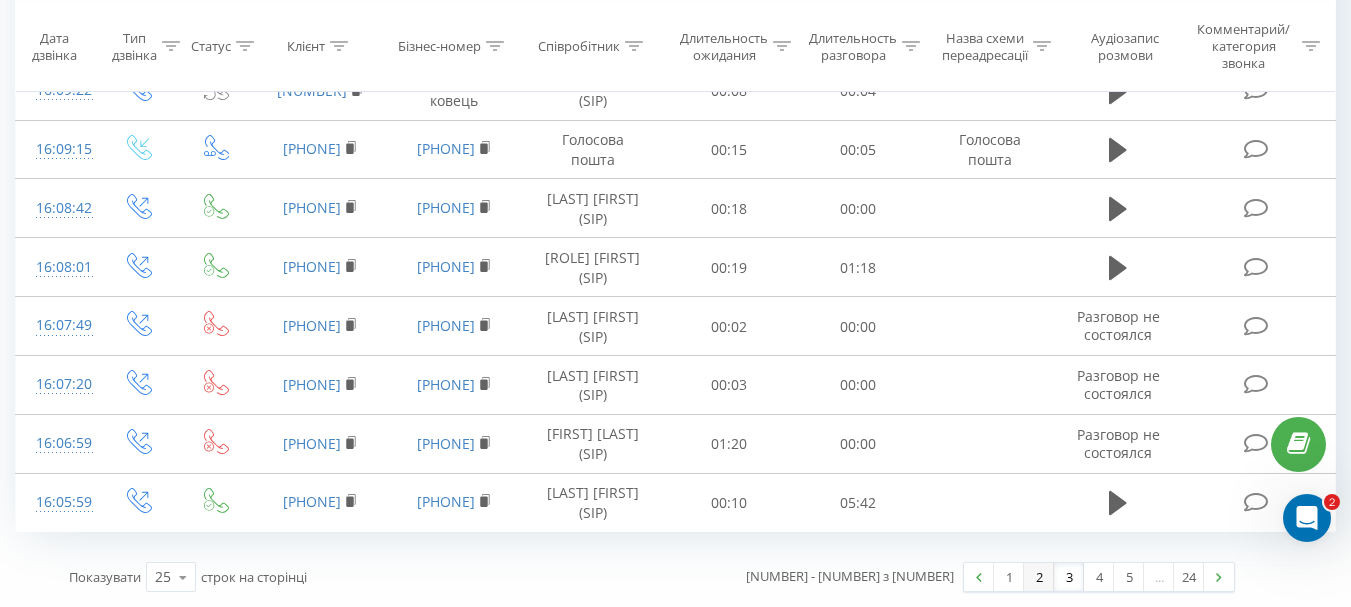 click on "2" at bounding box center [1039, 577] 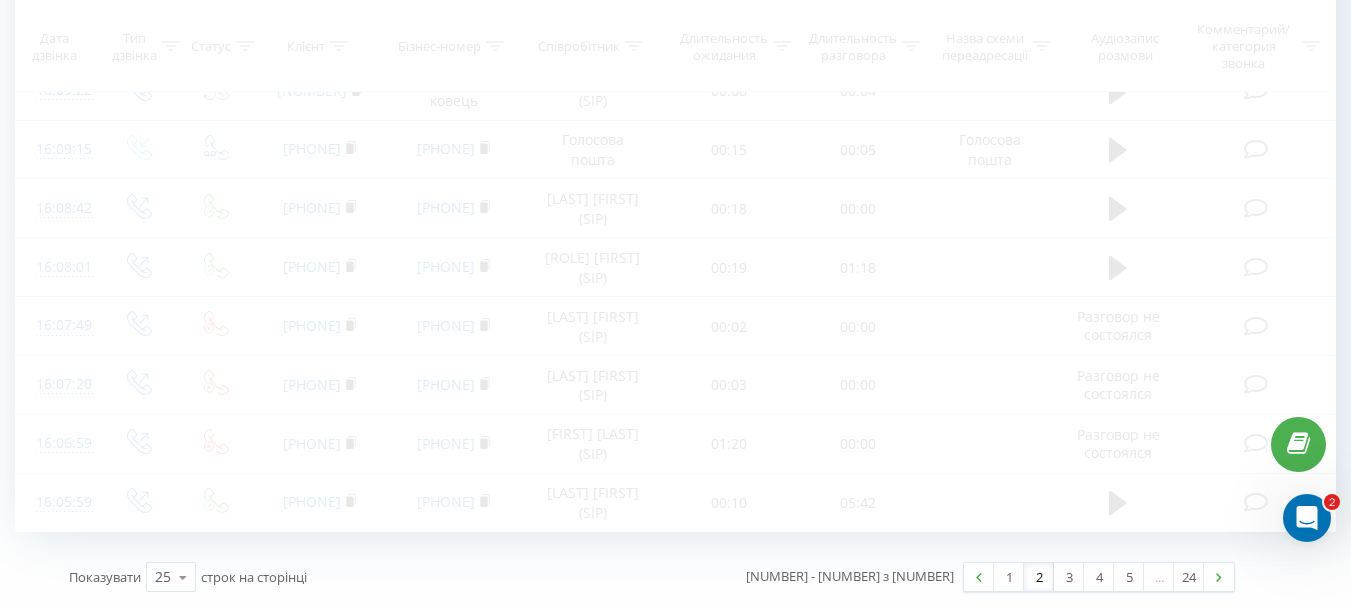 scroll, scrollTop: 1254, scrollLeft: 0, axis: vertical 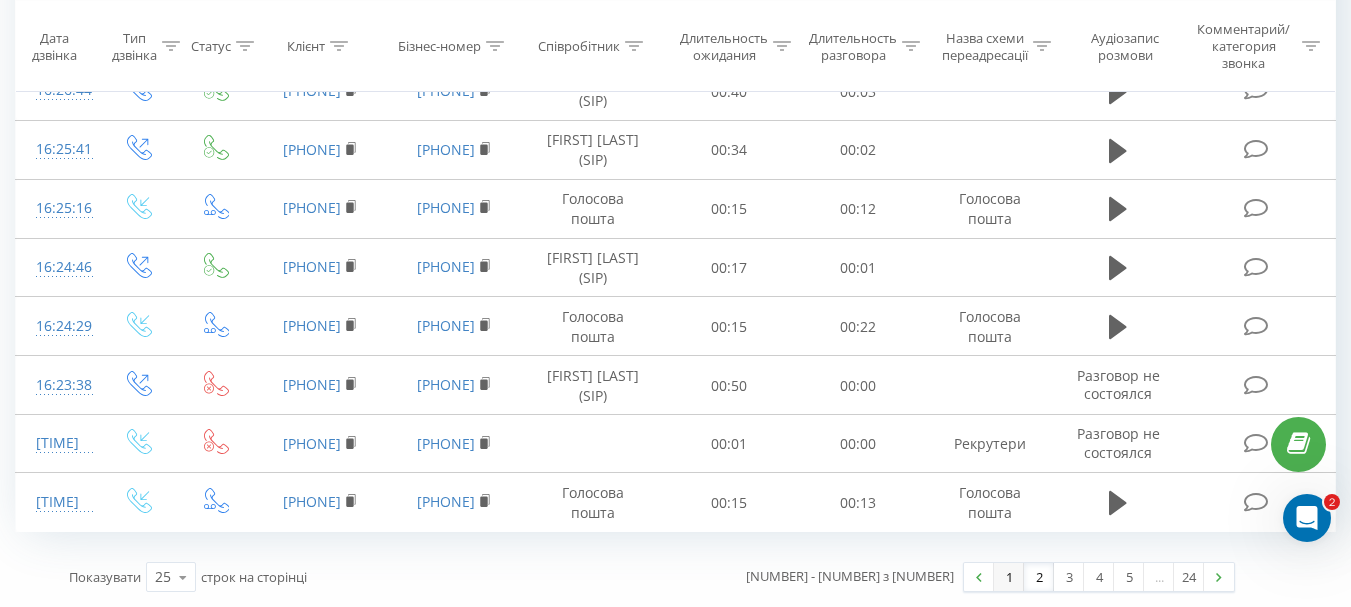 click on "1" at bounding box center (1009, 577) 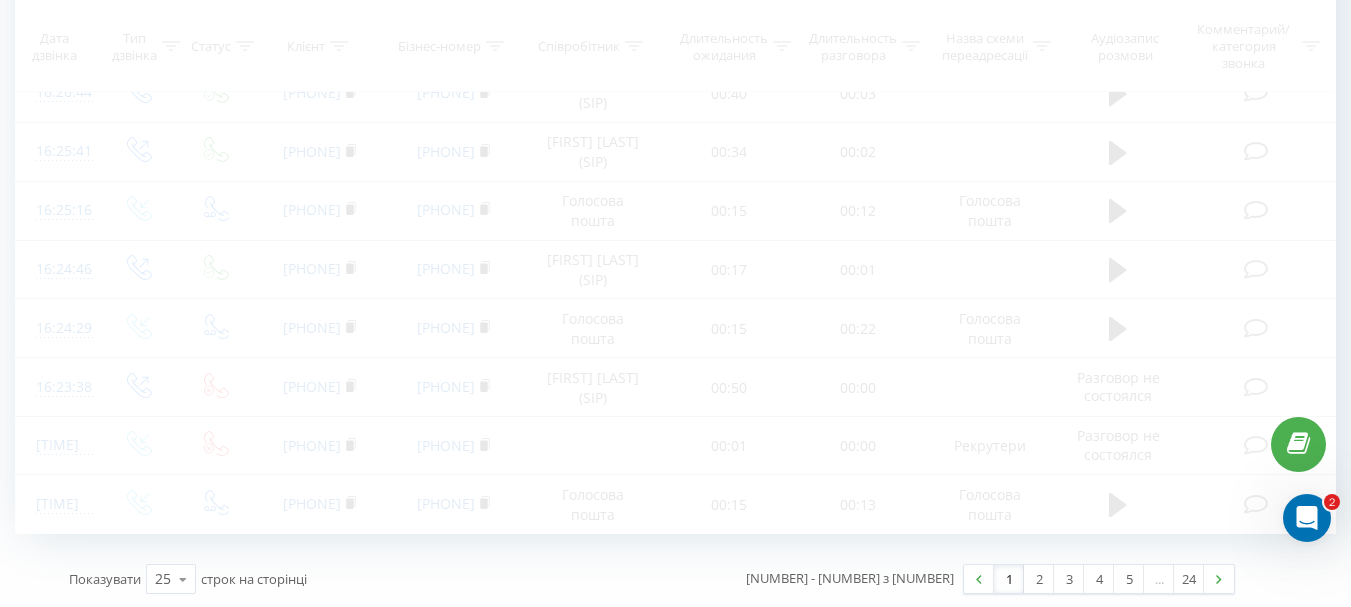 scroll, scrollTop: 243, scrollLeft: 0, axis: vertical 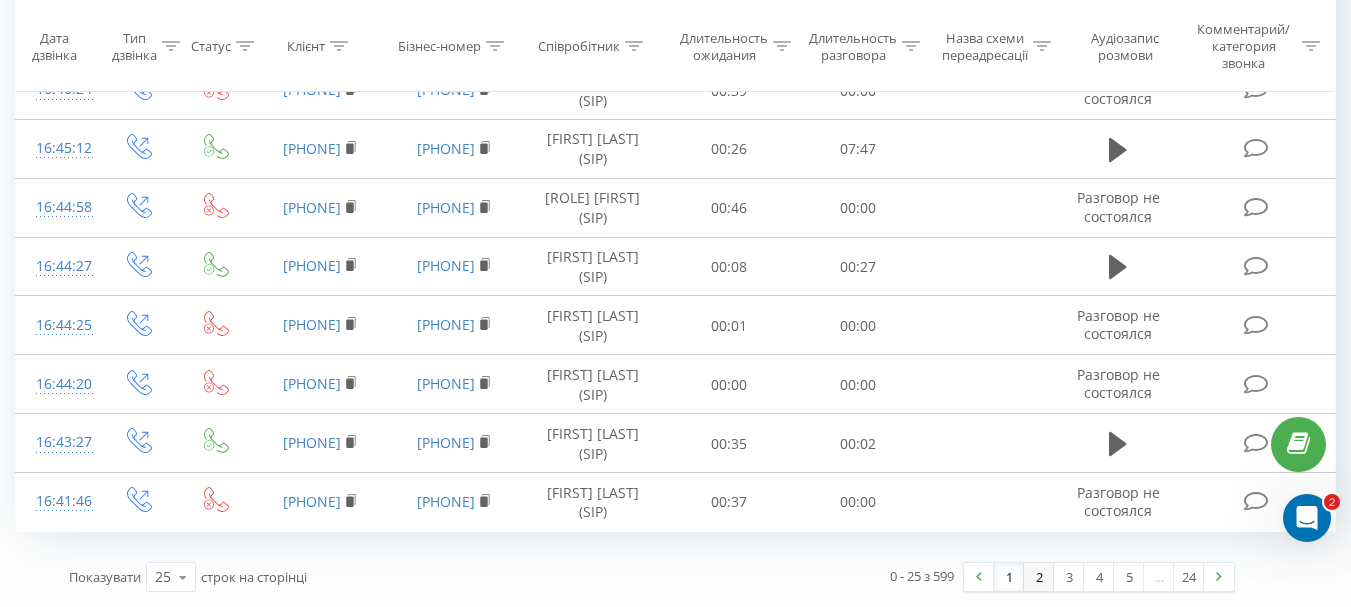 click on "2" at bounding box center (1039, 577) 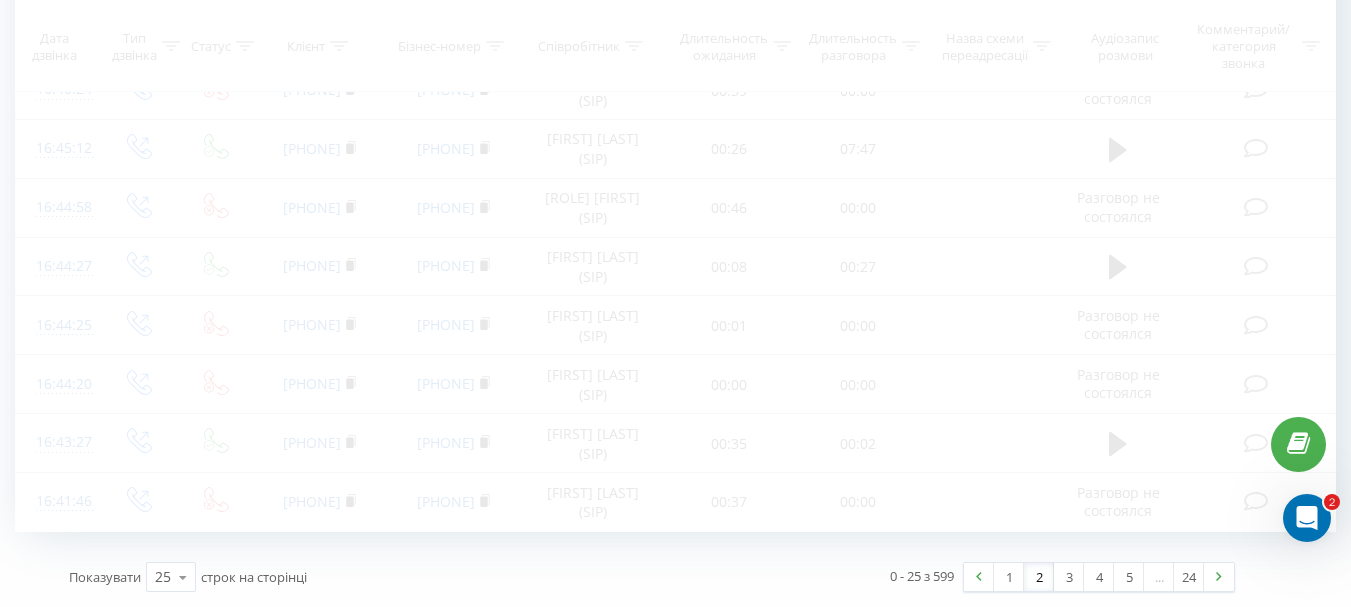 scroll, scrollTop: 1254, scrollLeft: 0, axis: vertical 